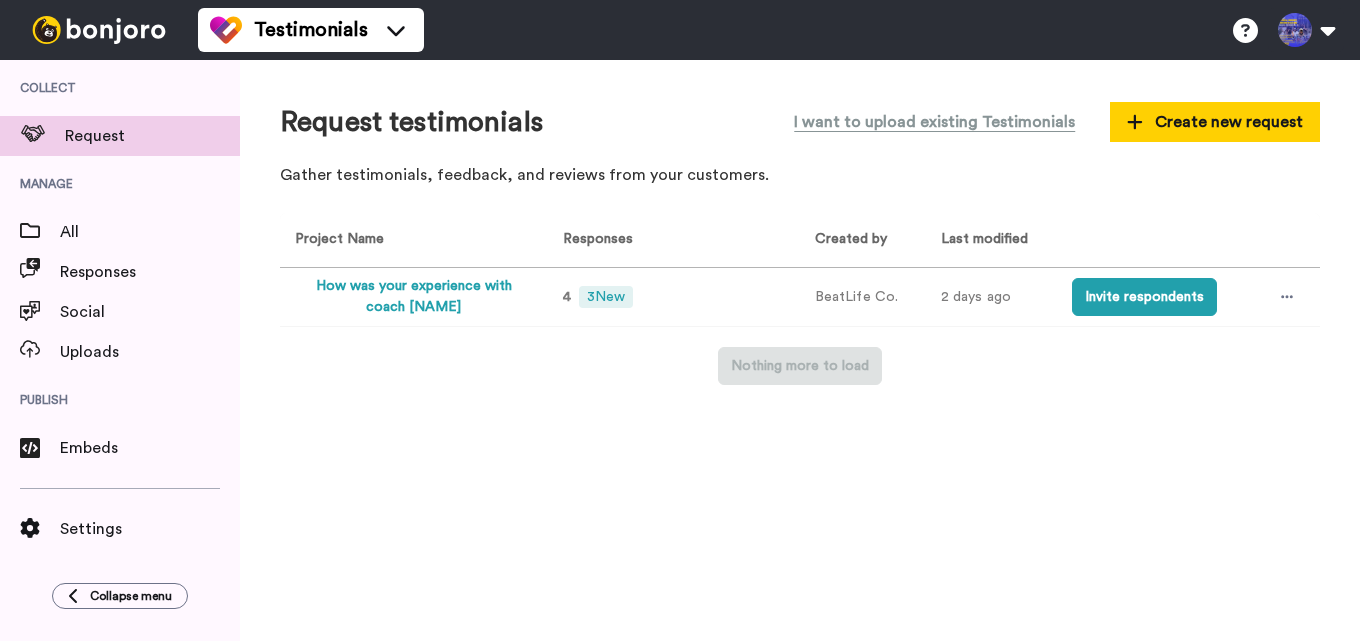 scroll, scrollTop: 0, scrollLeft: 0, axis: both 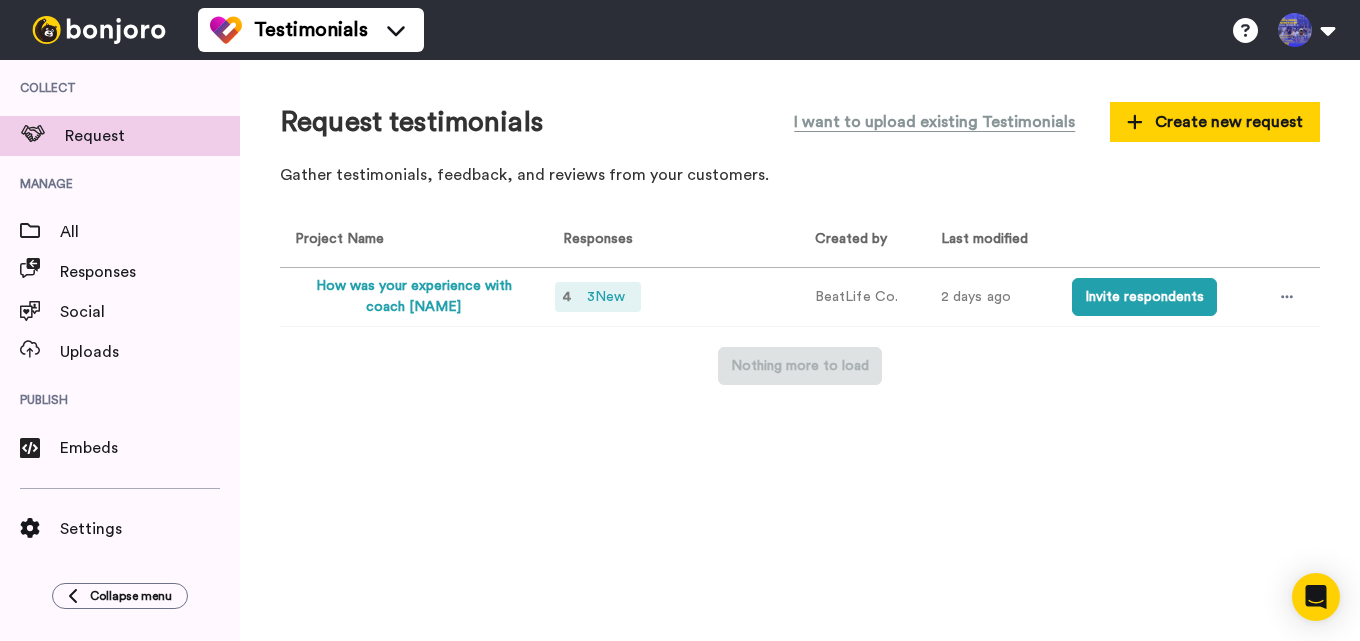 click on "3  New" at bounding box center [606, 297] 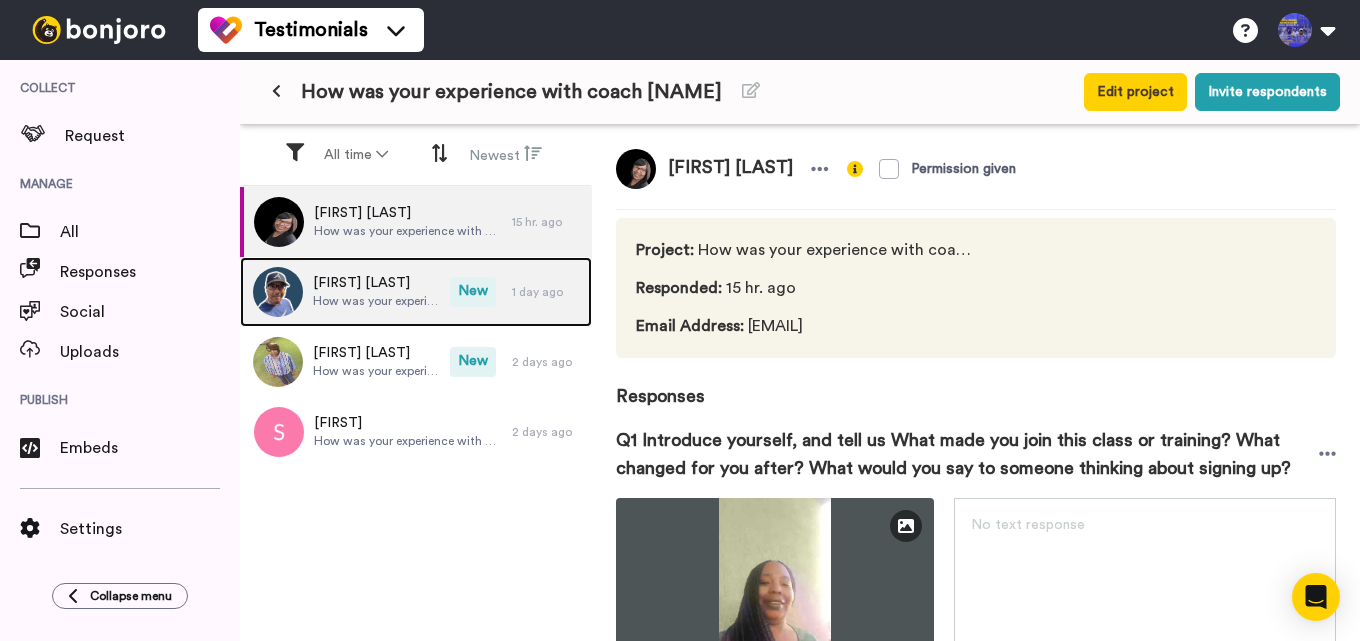 click on "[FIRST] [LAST]" at bounding box center [376, 283] 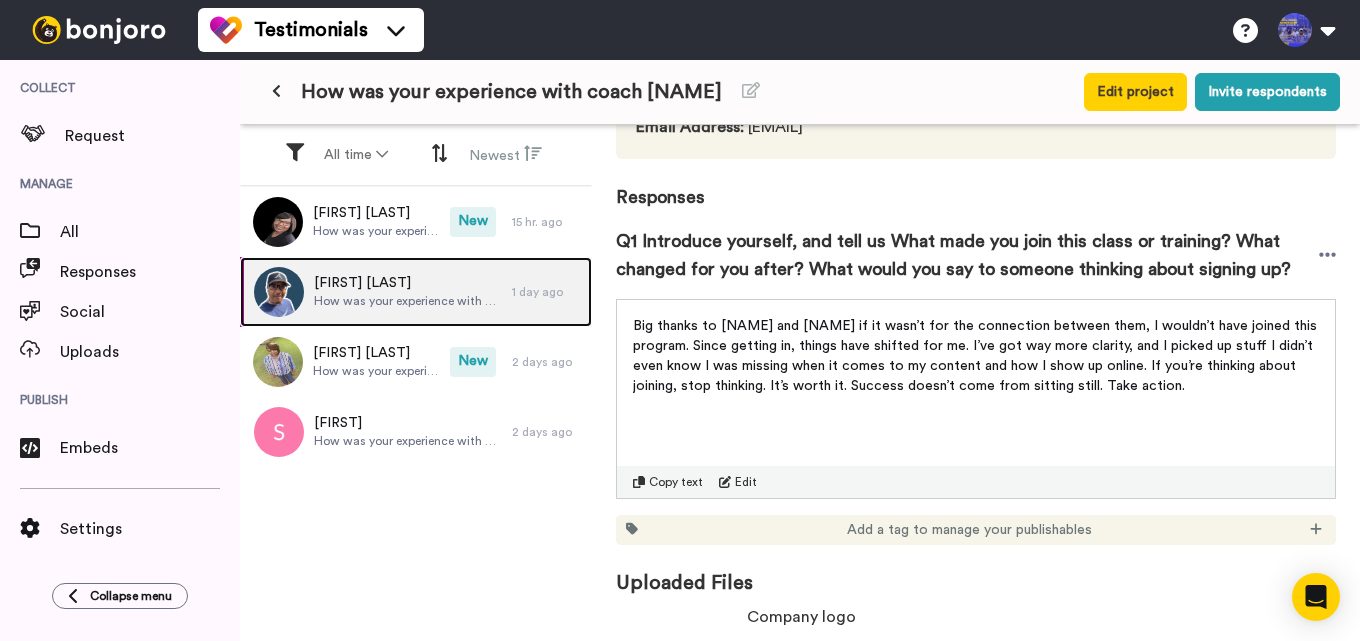 scroll, scrollTop: 126, scrollLeft: 0, axis: vertical 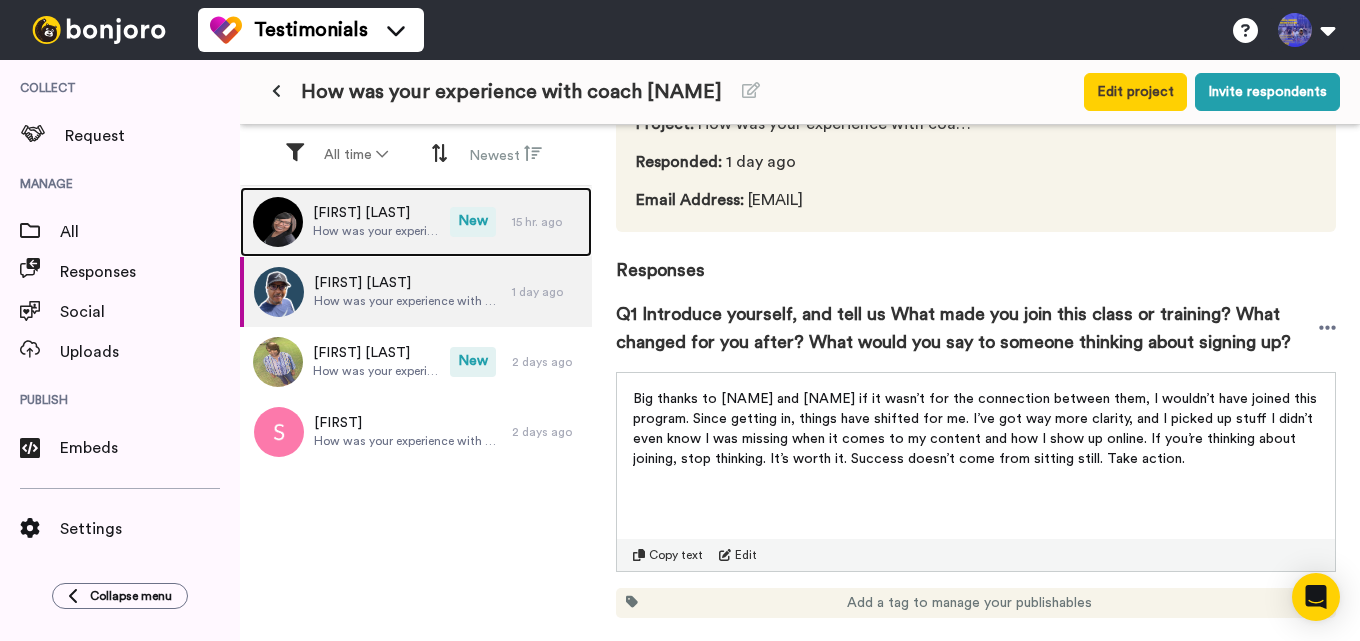 click on "How was your experience with coach [NAME]" at bounding box center (376, 231) 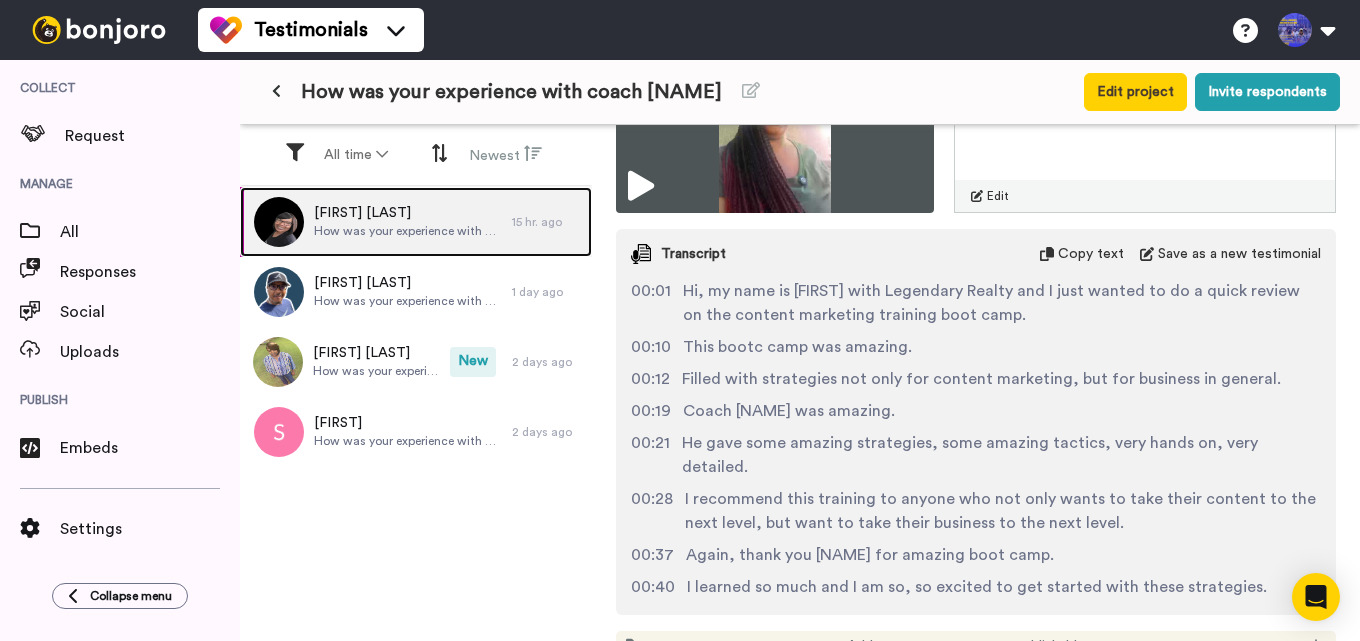 scroll, scrollTop: 426, scrollLeft: 0, axis: vertical 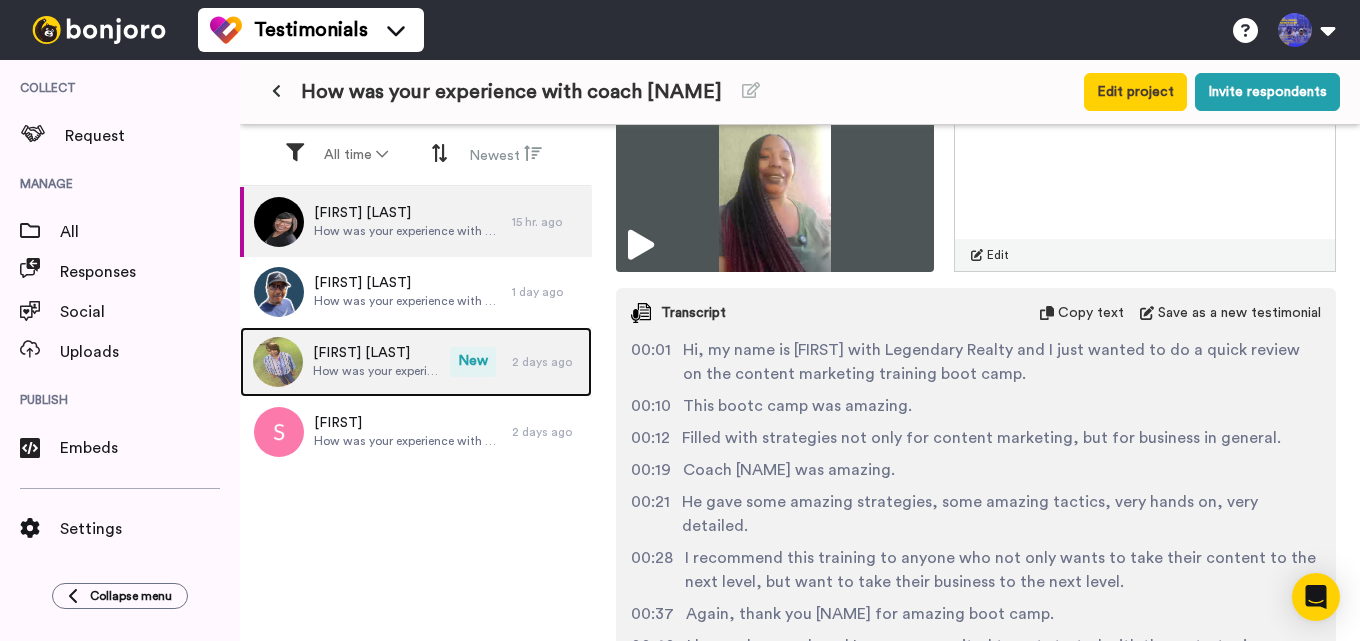 click on "How was your experience with coach [NAME]" at bounding box center [376, 371] 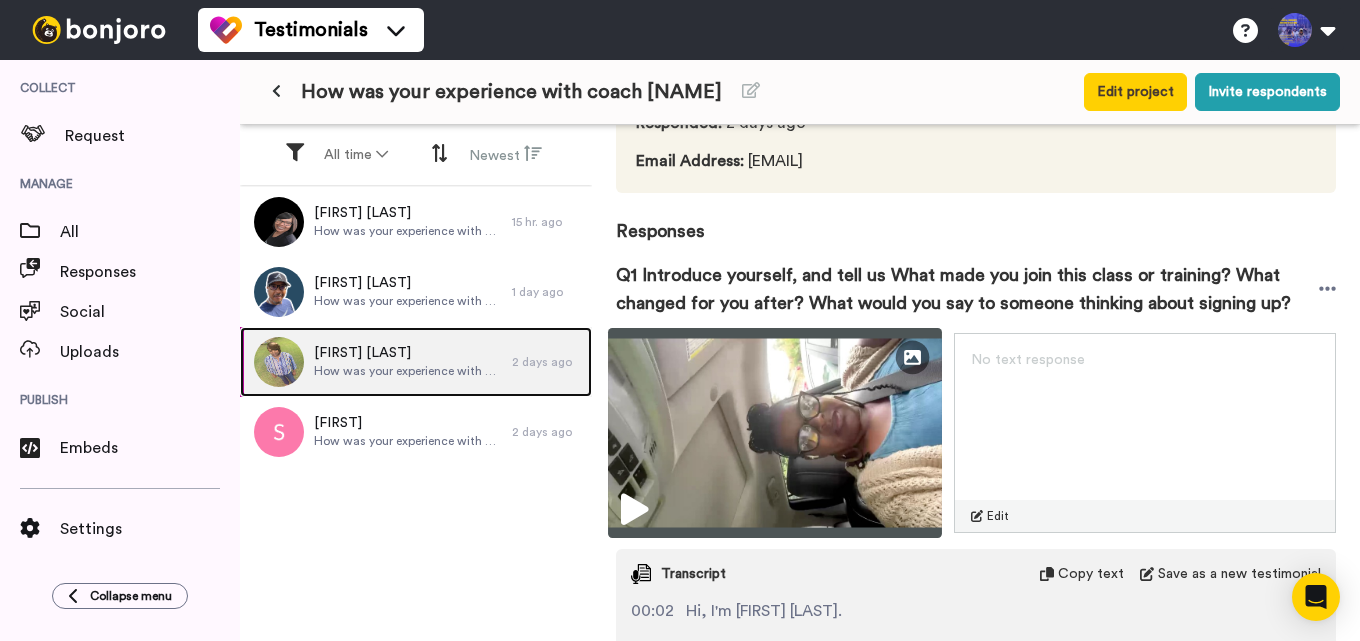 scroll, scrollTop: 200, scrollLeft: 0, axis: vertical 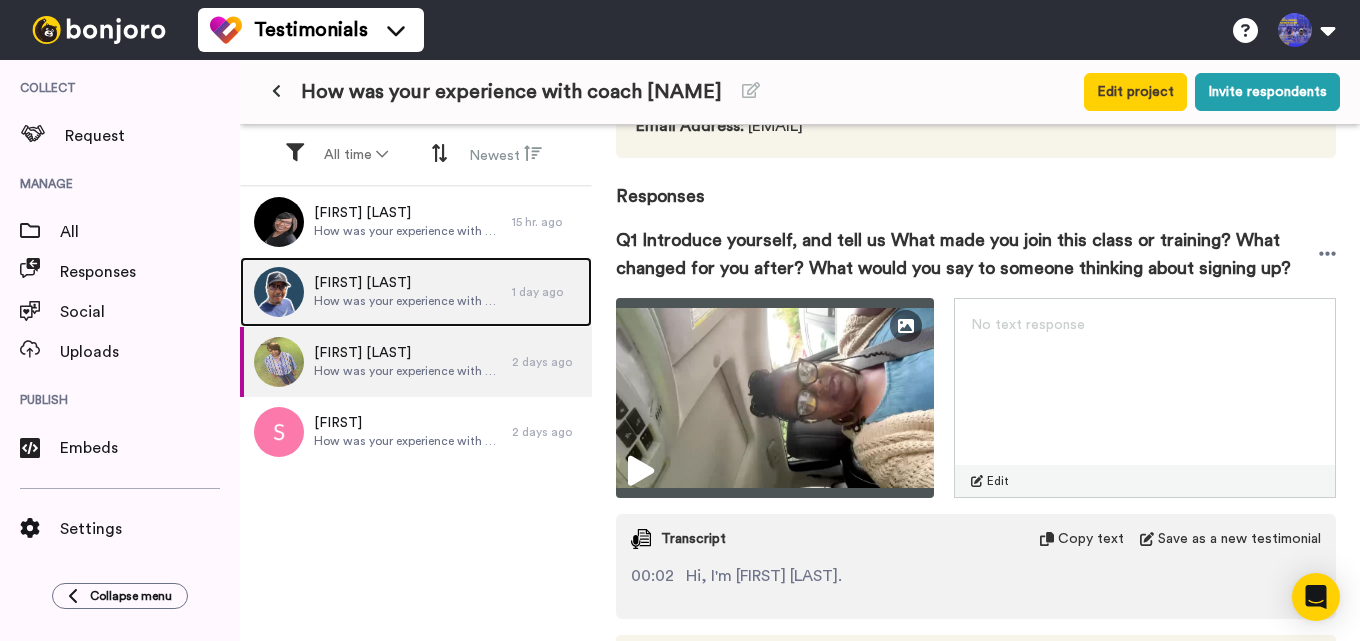 click on "[FIRST] [LAST]" at bounding box center (408, 283) 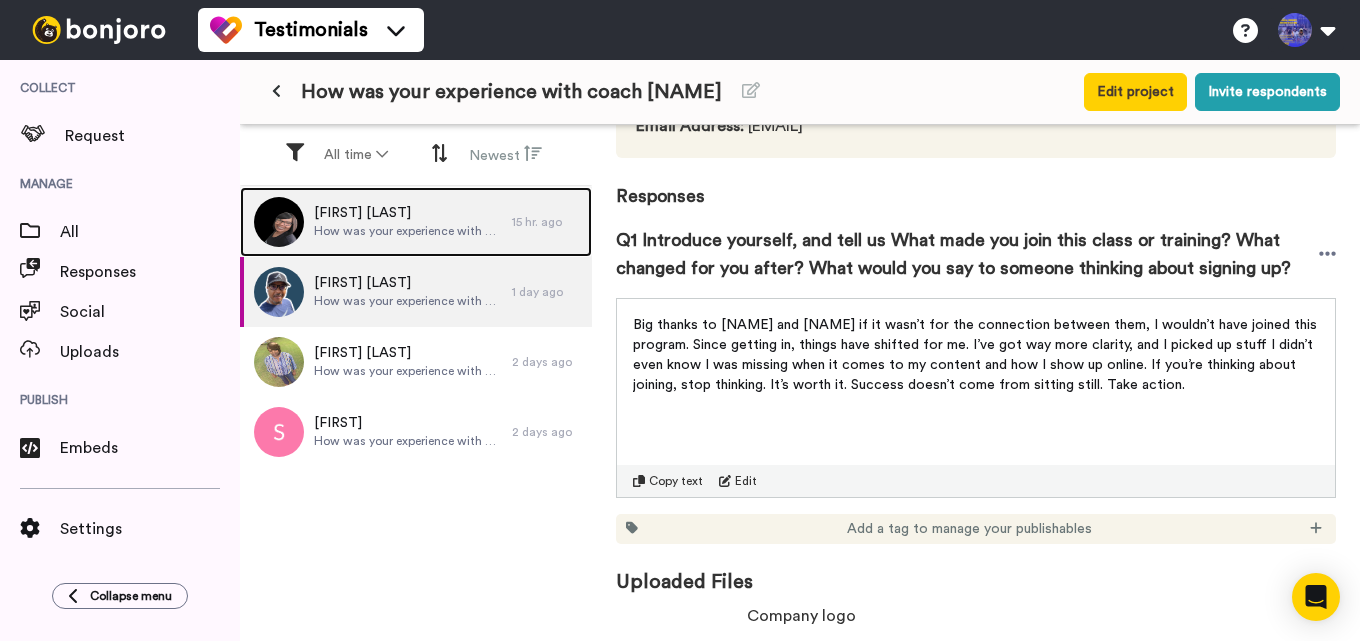 click on "How was your experience with coach [NAME]" at bounding box center [408, 231] 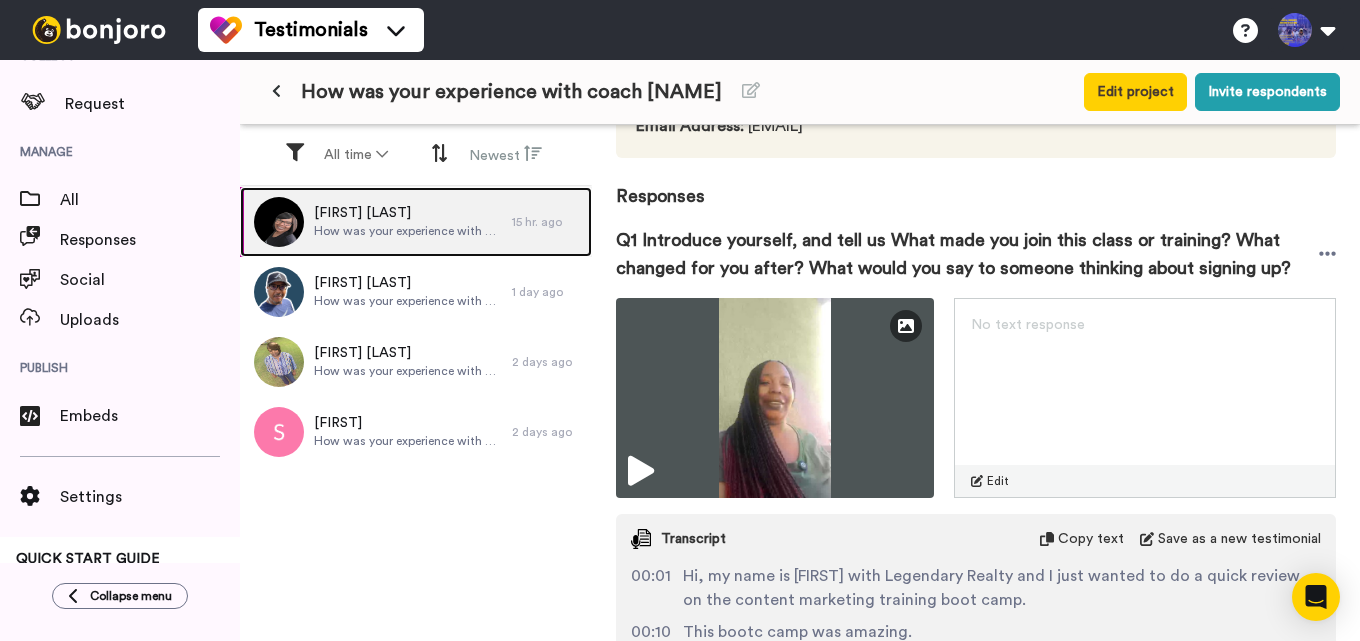 scroll, scrollTop: 0, scrollLeft: 0, axis: both 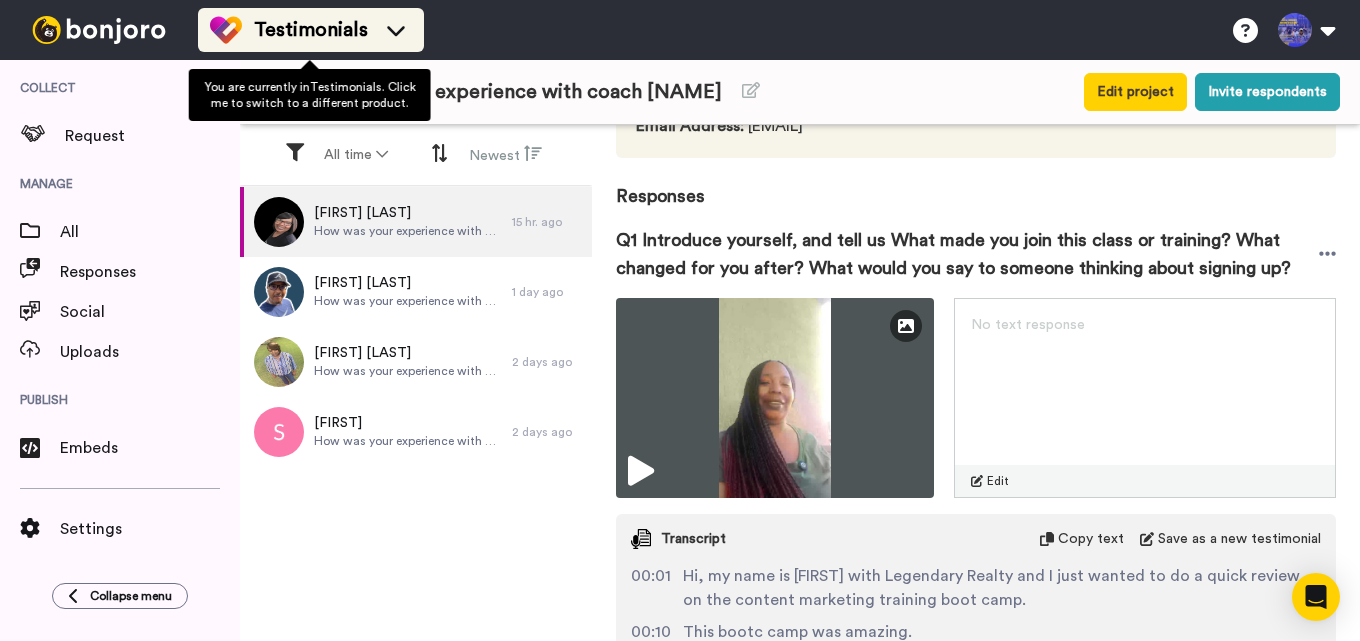 click on "Testimonials" at bounding box center (311, 30) 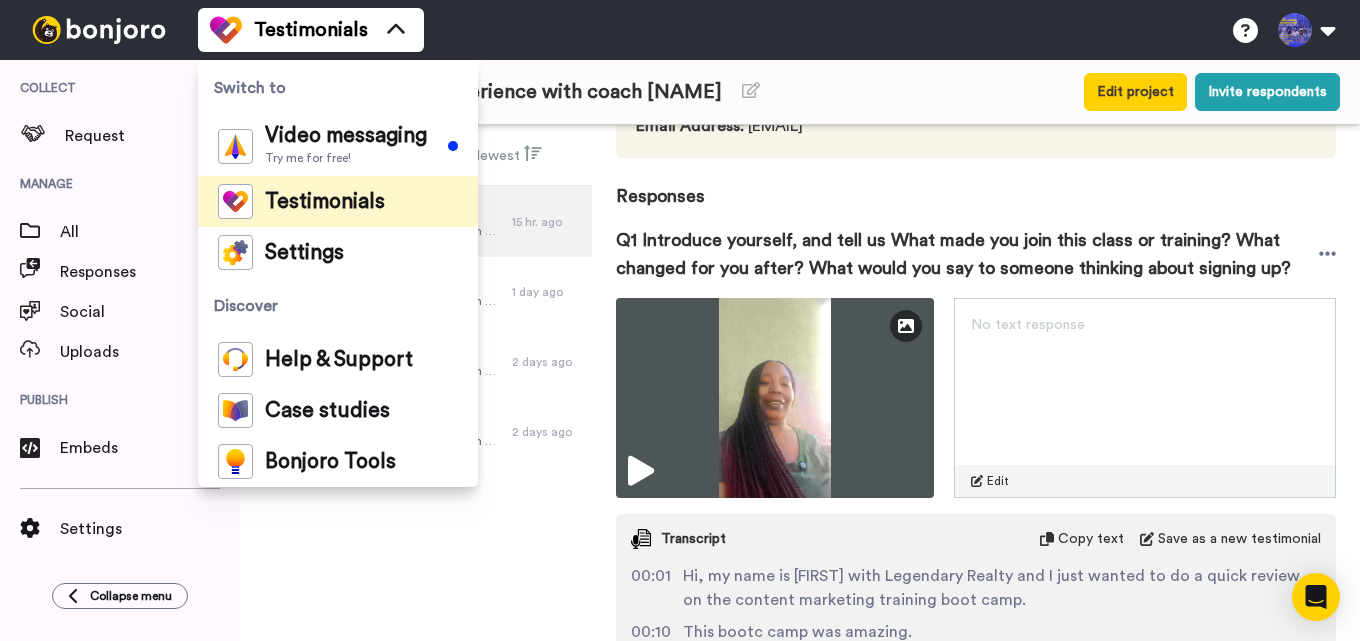 click on "Testimonials Switch to Video messaging Try me for free! Testimonials Settings Discover Help & Support Case studies Bonjoro Tools   Help docs   Settings My Profile Change Password Billing Affiliates Help Docs Settings Logout" at bounding box center [779, 30] 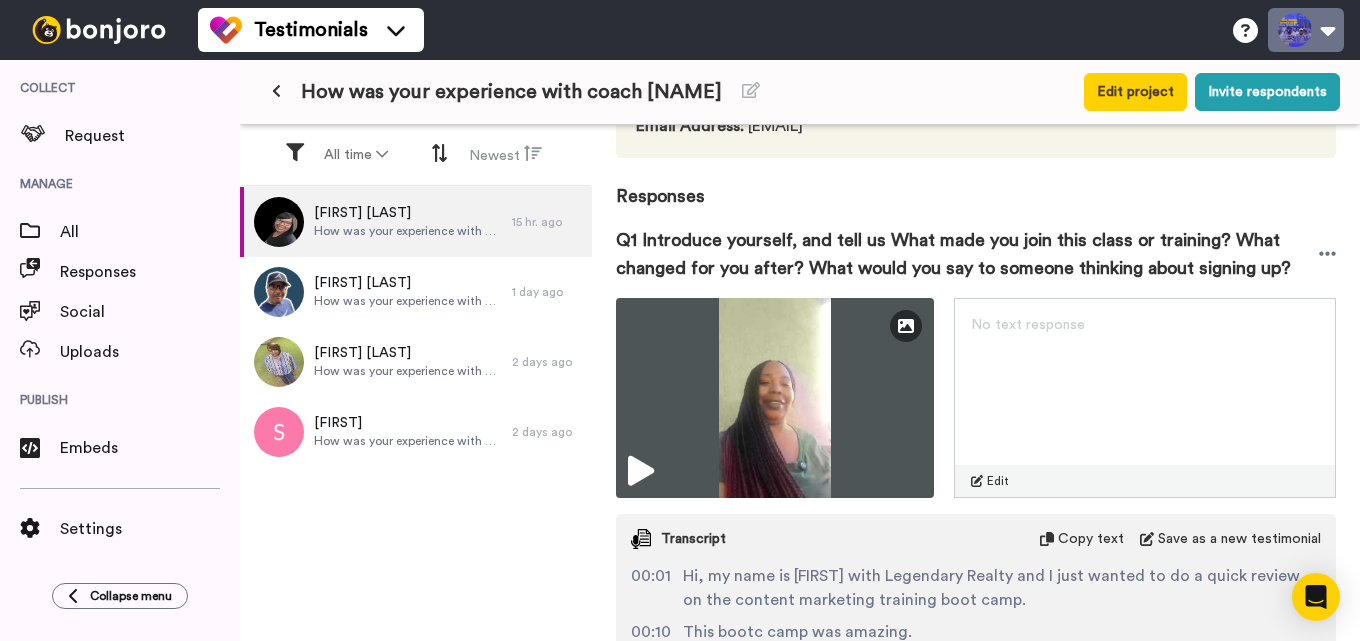 click at bounding box center [1306, 30] 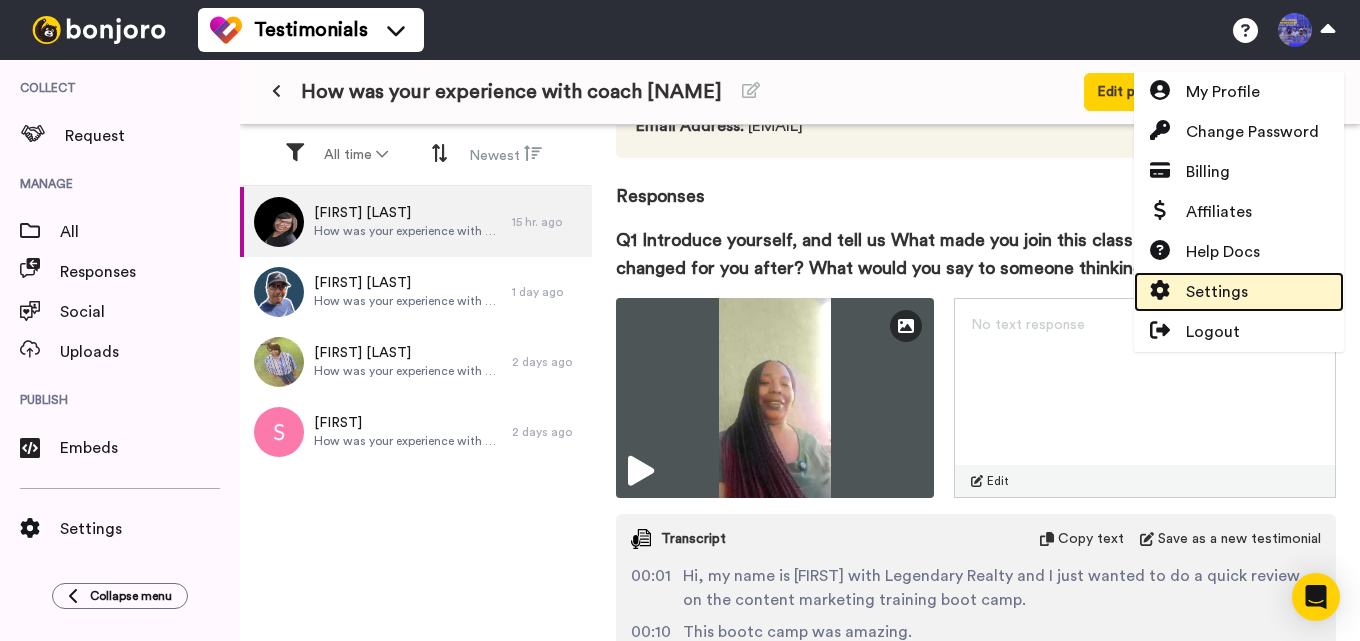 click on "Settings" at bounding box center (1239, 292) 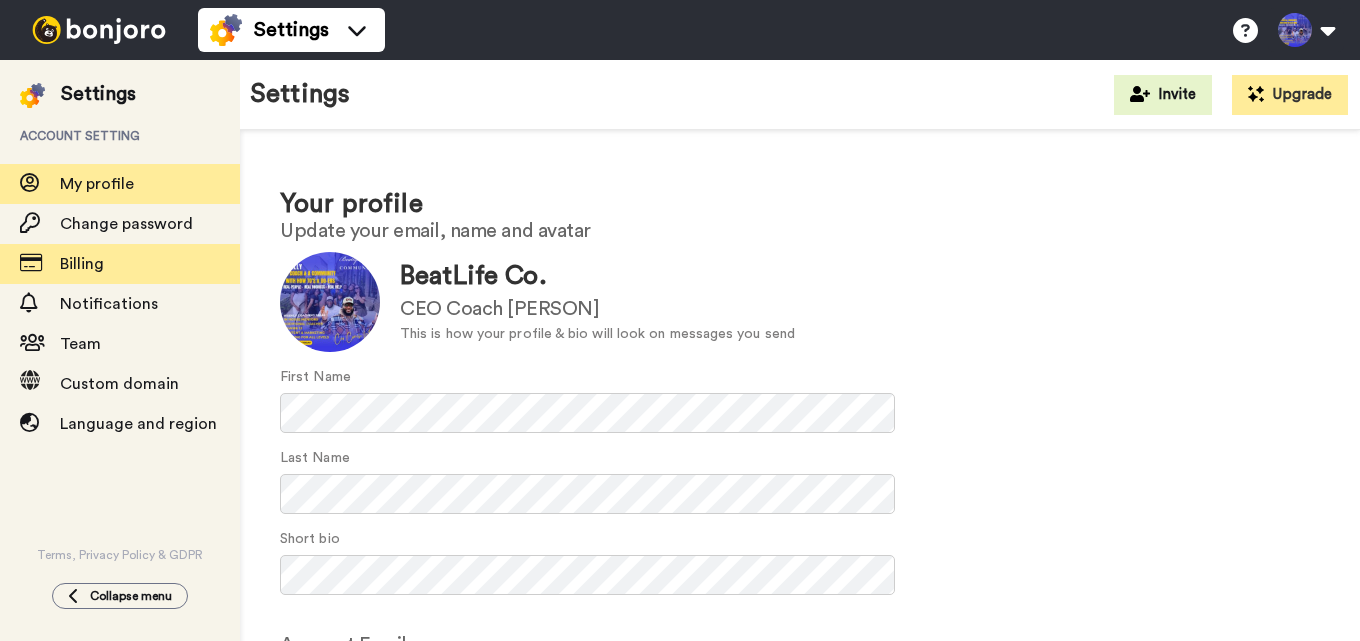 scroll, scrollTop: 0, scrollLeft: 0, axis: both 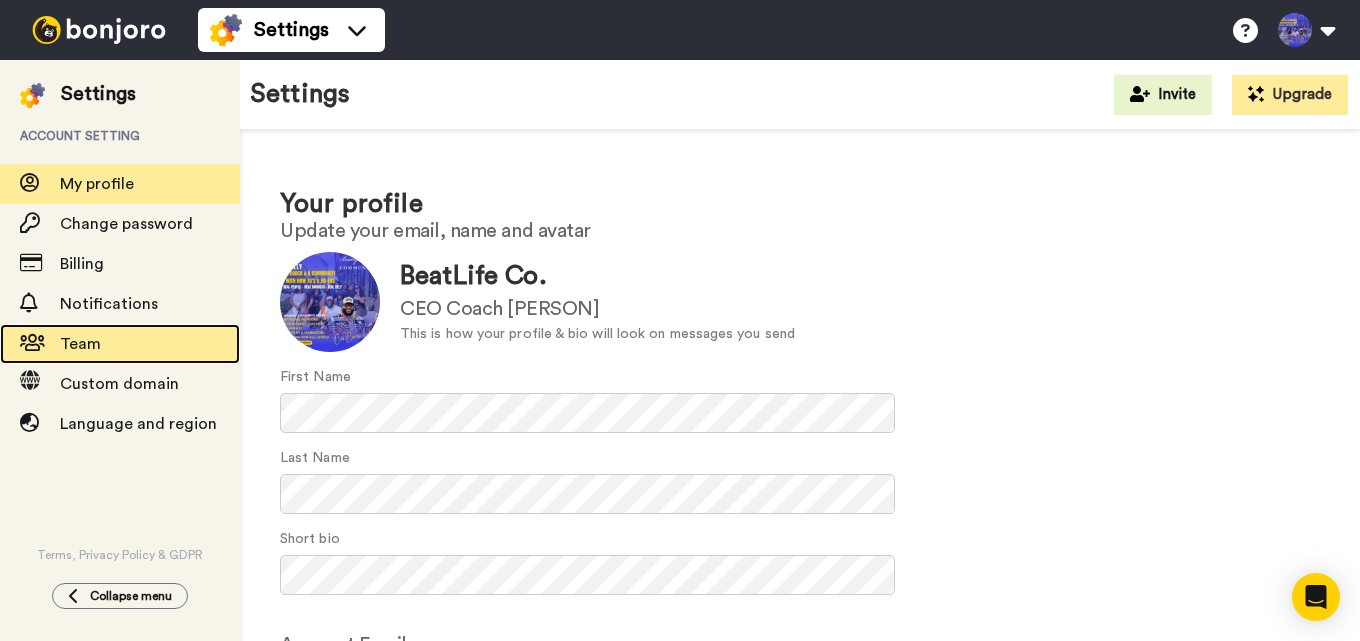 click on "Team" at bounding box center [150, 344] 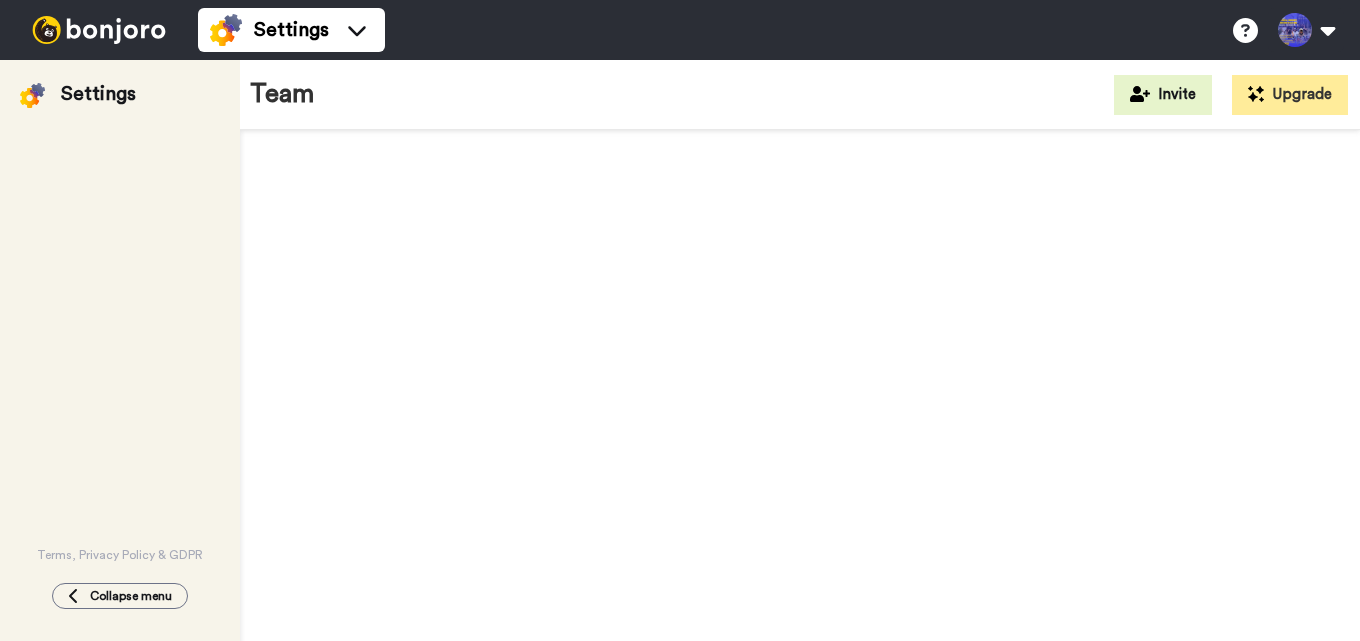 scroll, scrollTop: 0, scrollLeft: 0, axis: both 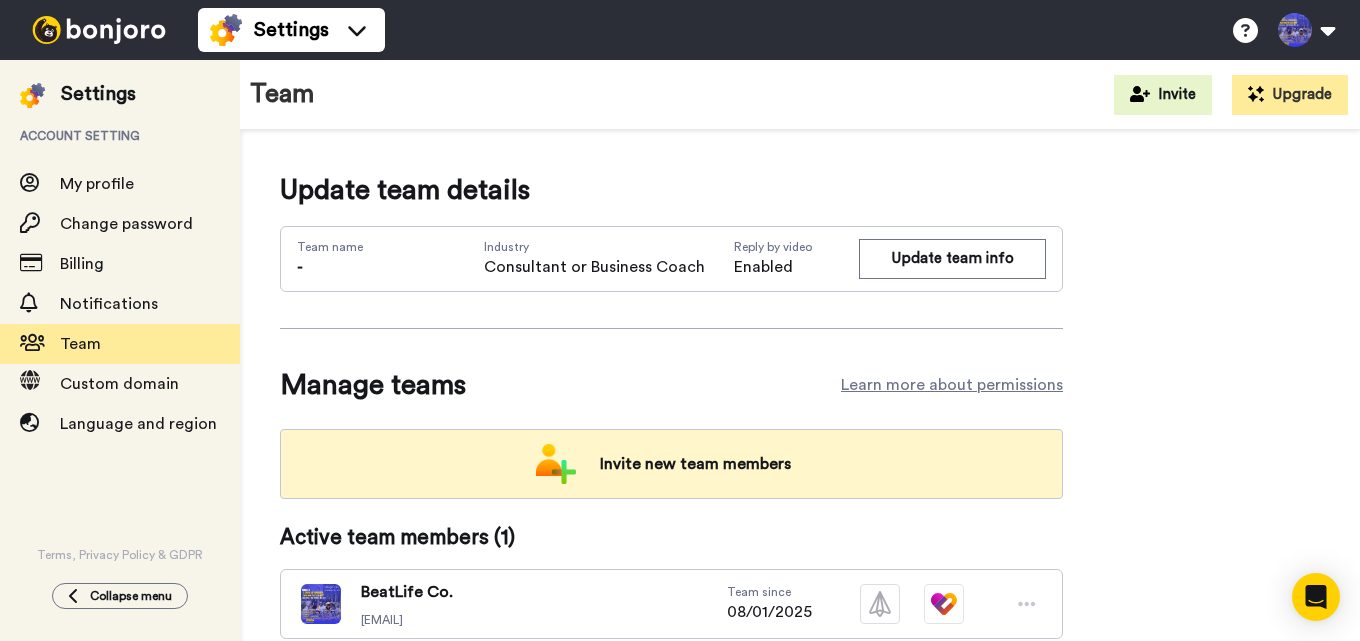 click on "Invite new team members" at bounding box center [695, 464] 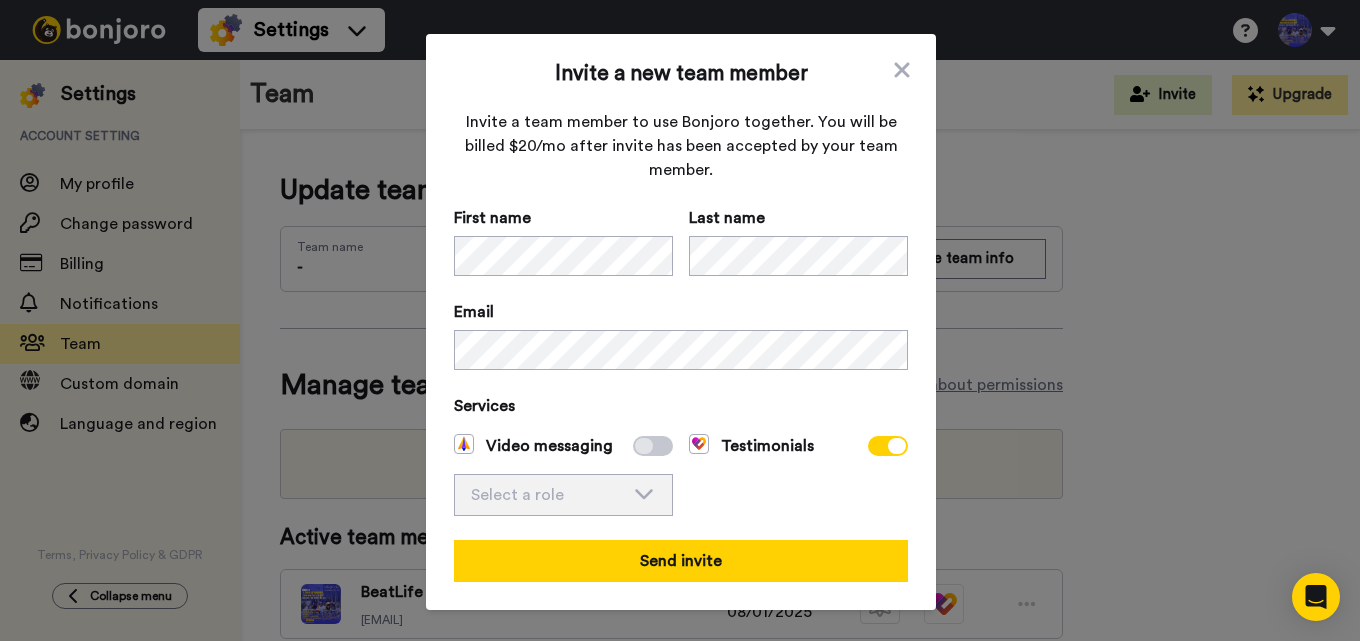 click on "Invite a new team member Invite a team member to use Bonjoro together. You will be billed
$20/mo after invite has been accepted by your team member. First name Last name Email Services Video messaging Select a role Admin Filmer Testimonials Send invite" at bounding box center (681, 322) 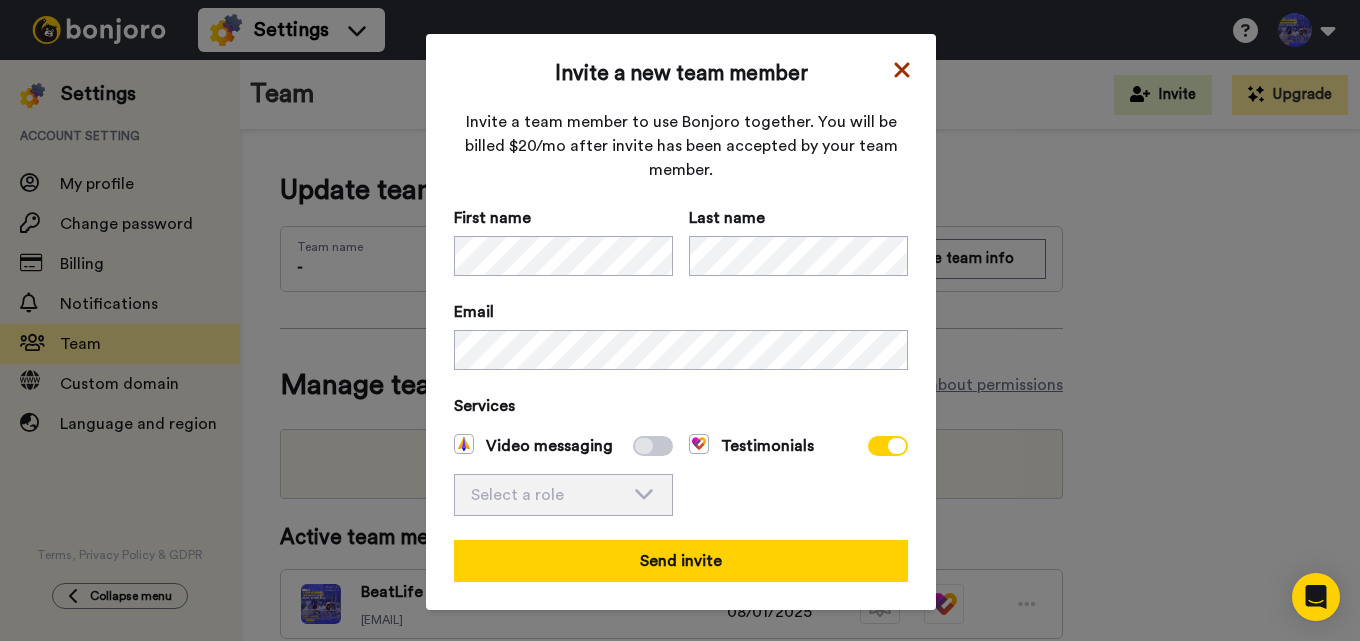 click 